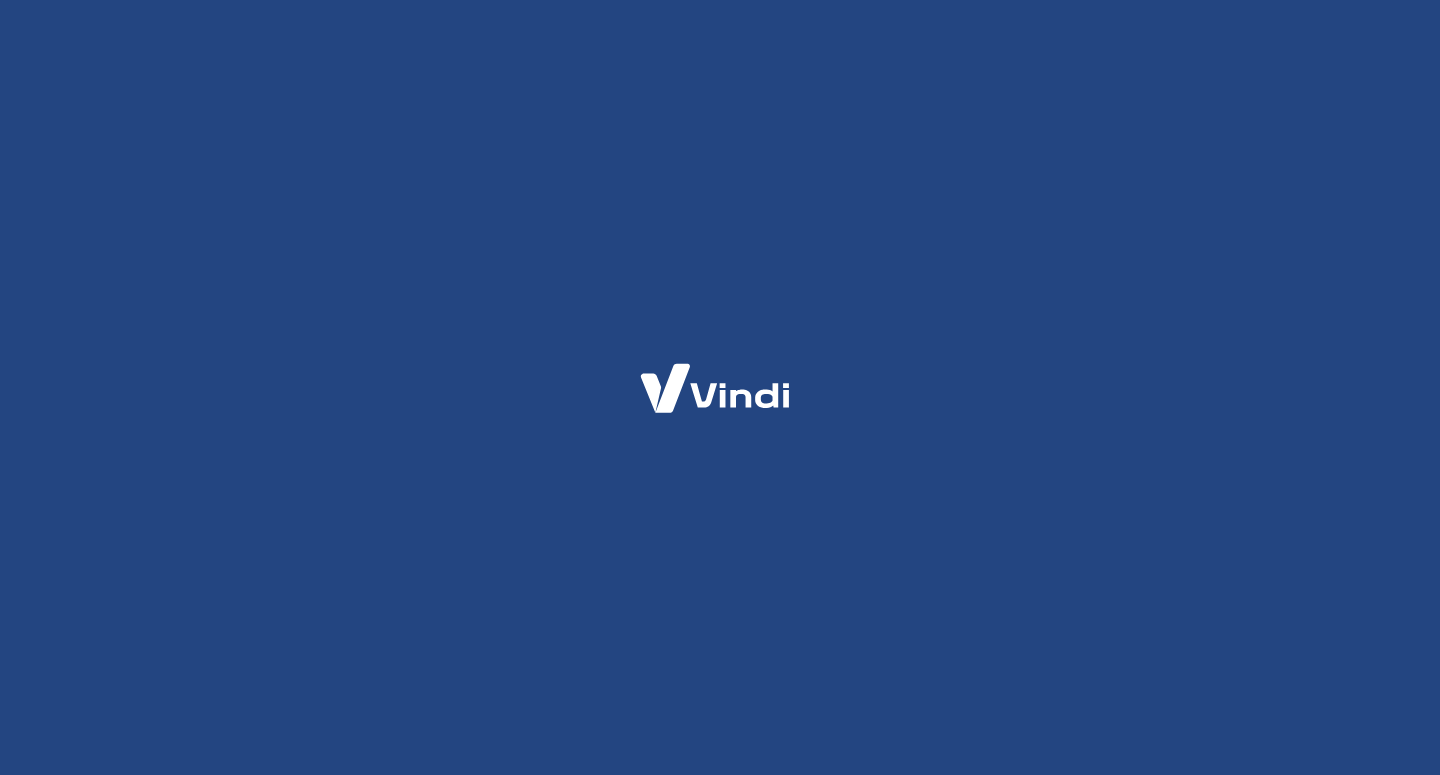 scroll, scrollTop: 0, scrollLeft: 0, axis: both 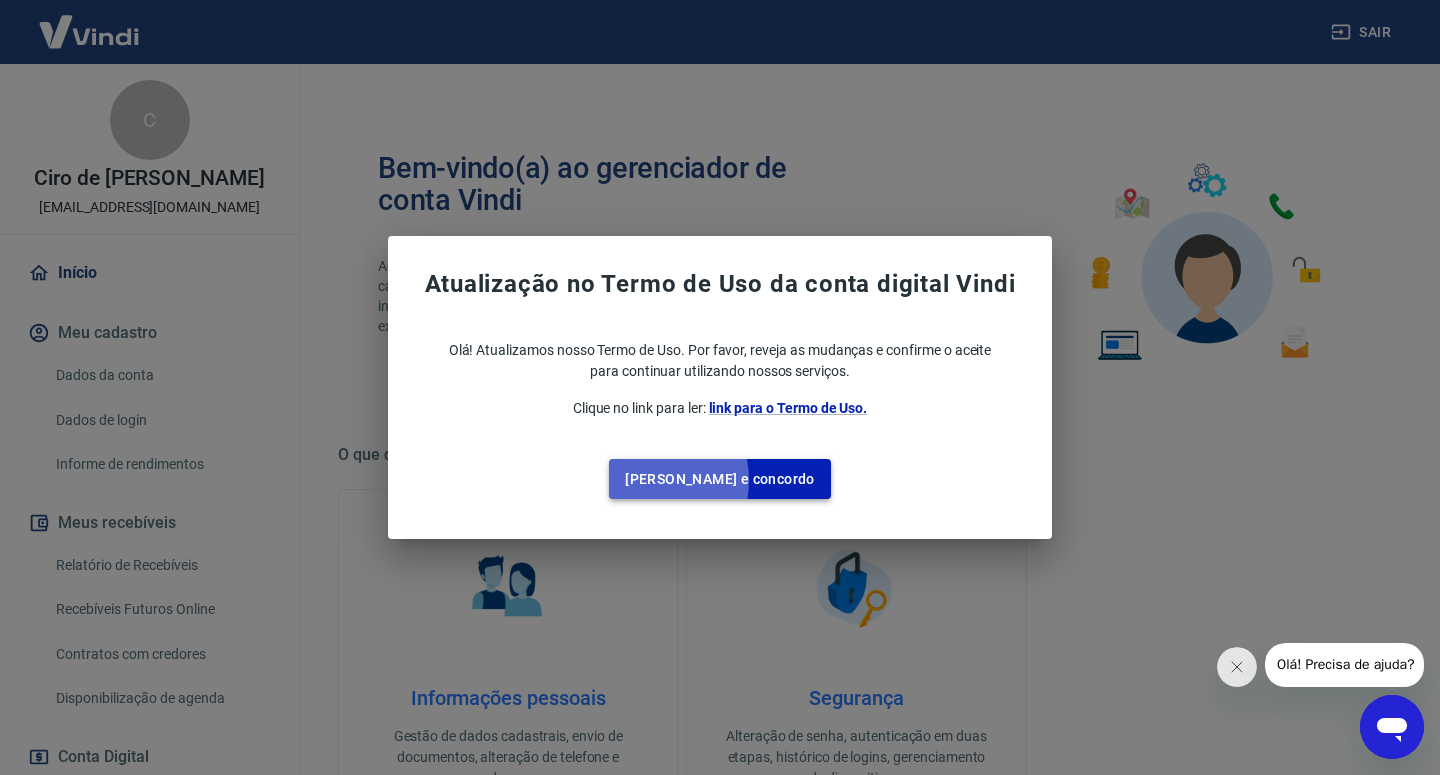 click on "[PERSON_NAME] e concordo" at bounding box center [720, 479] 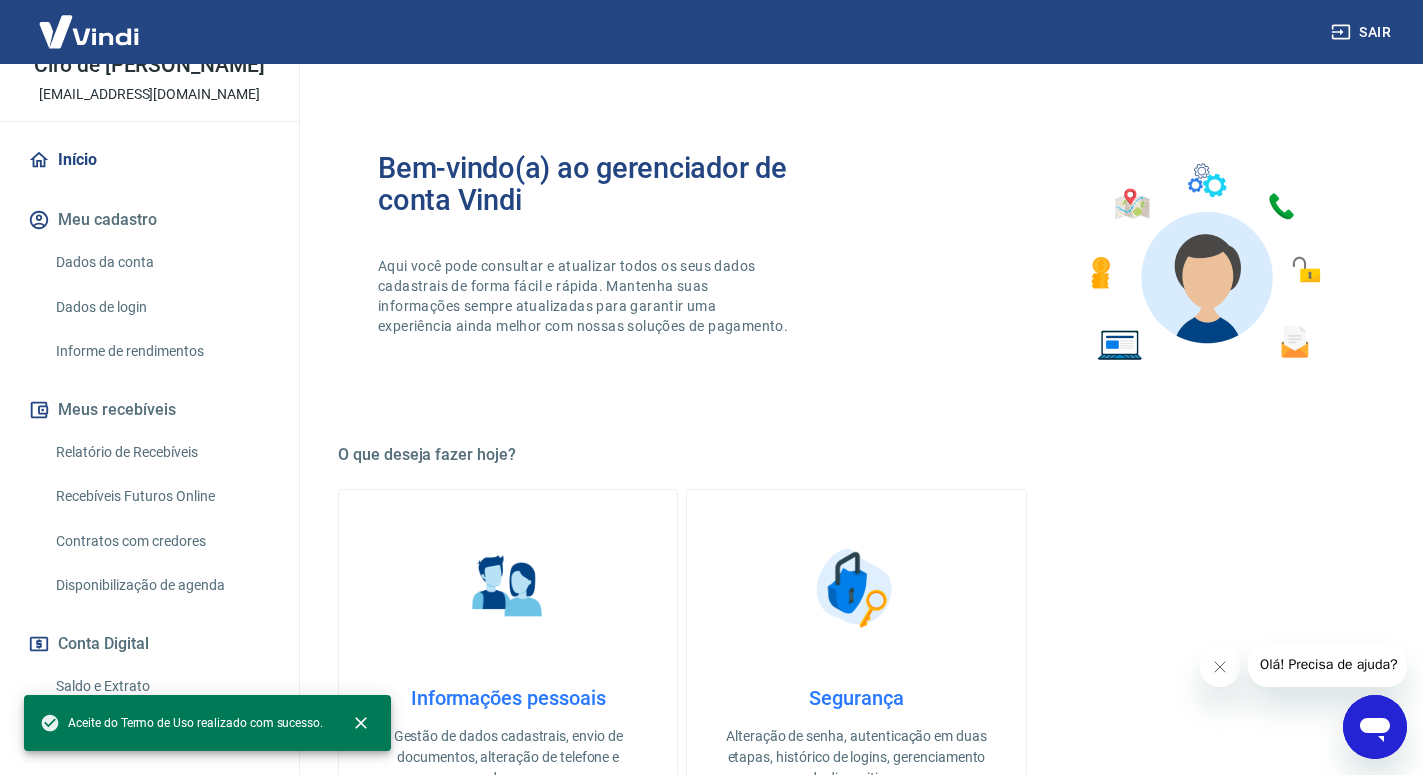 scroll, scrollTop: 269, scrollLeft: 0, axis: vertical 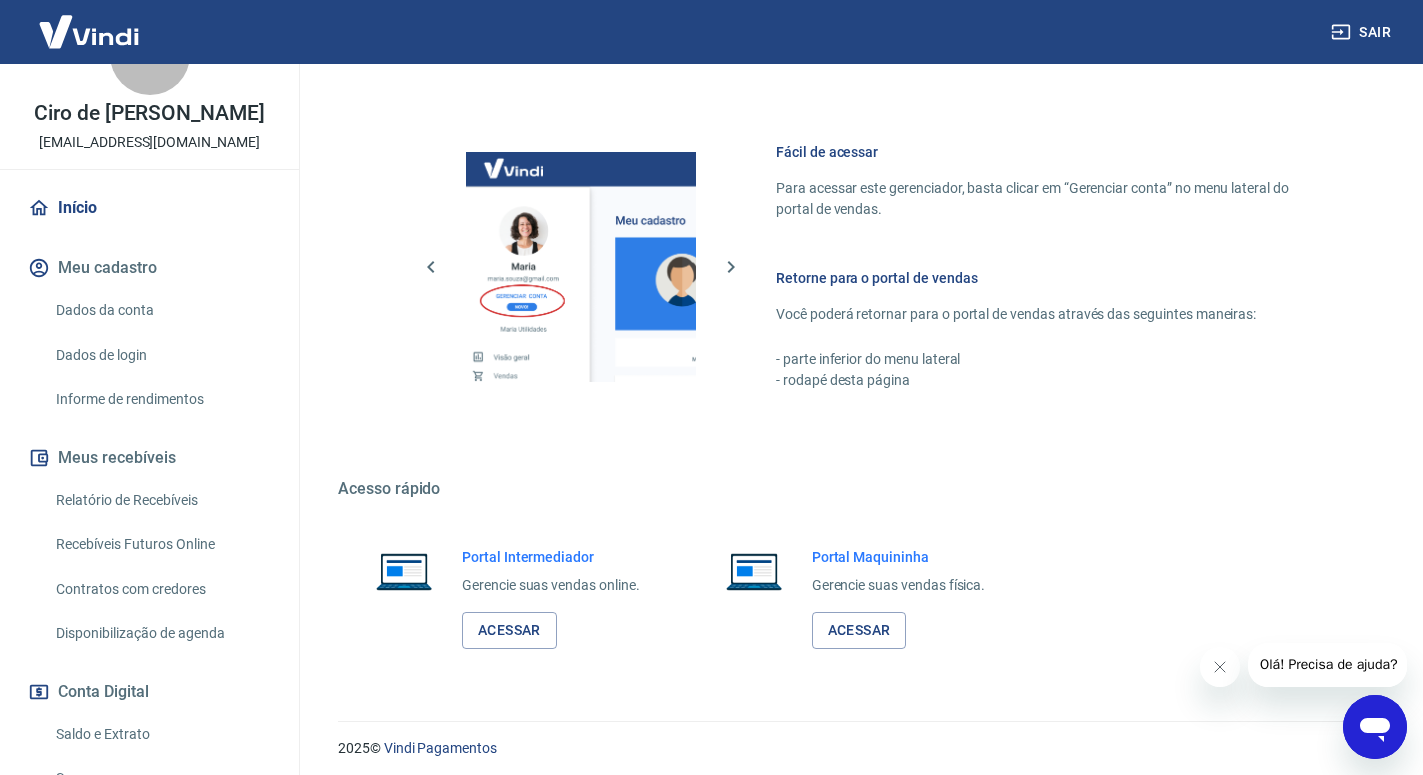 click on "Dados da conta" at bounding box center [161, 310] 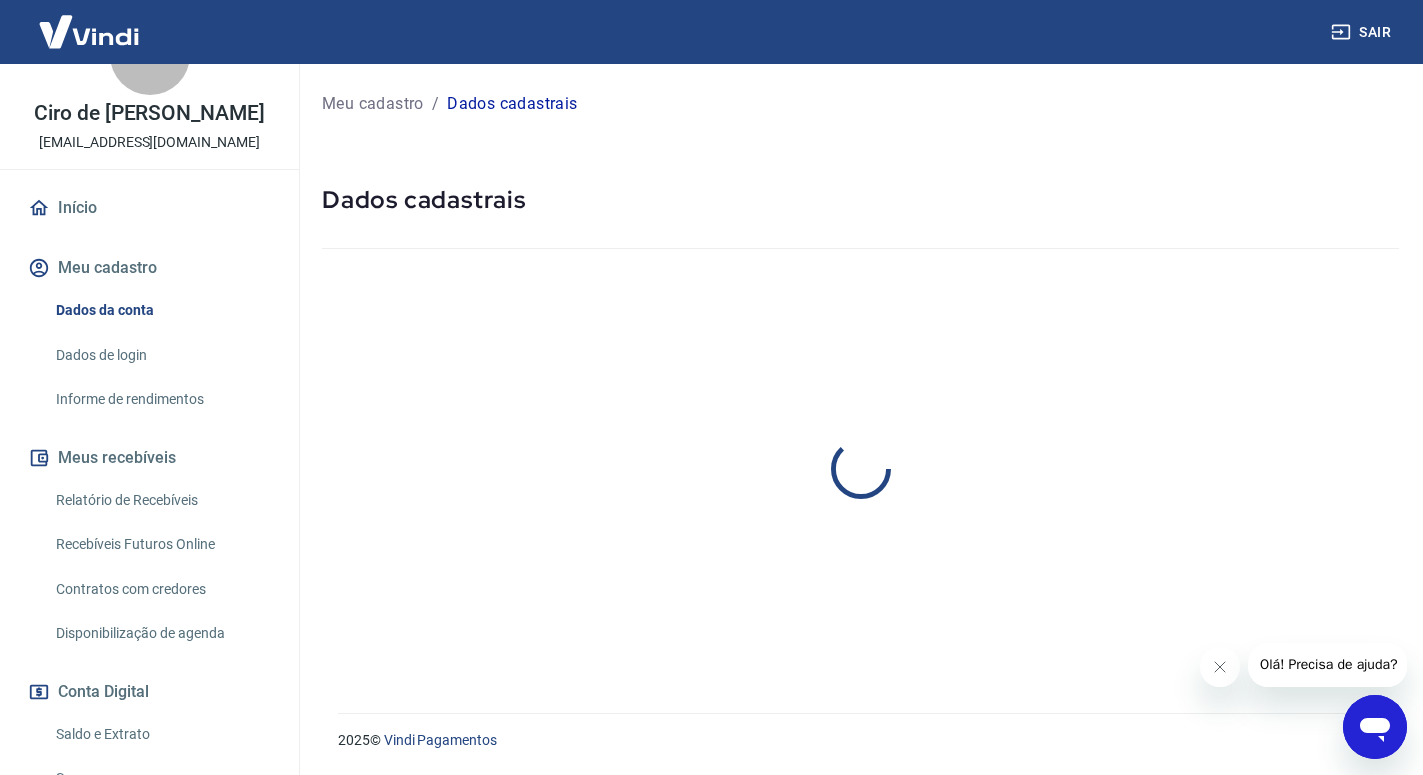 scroll, scrollTop: 0, scrollLeft: 0, axis: both 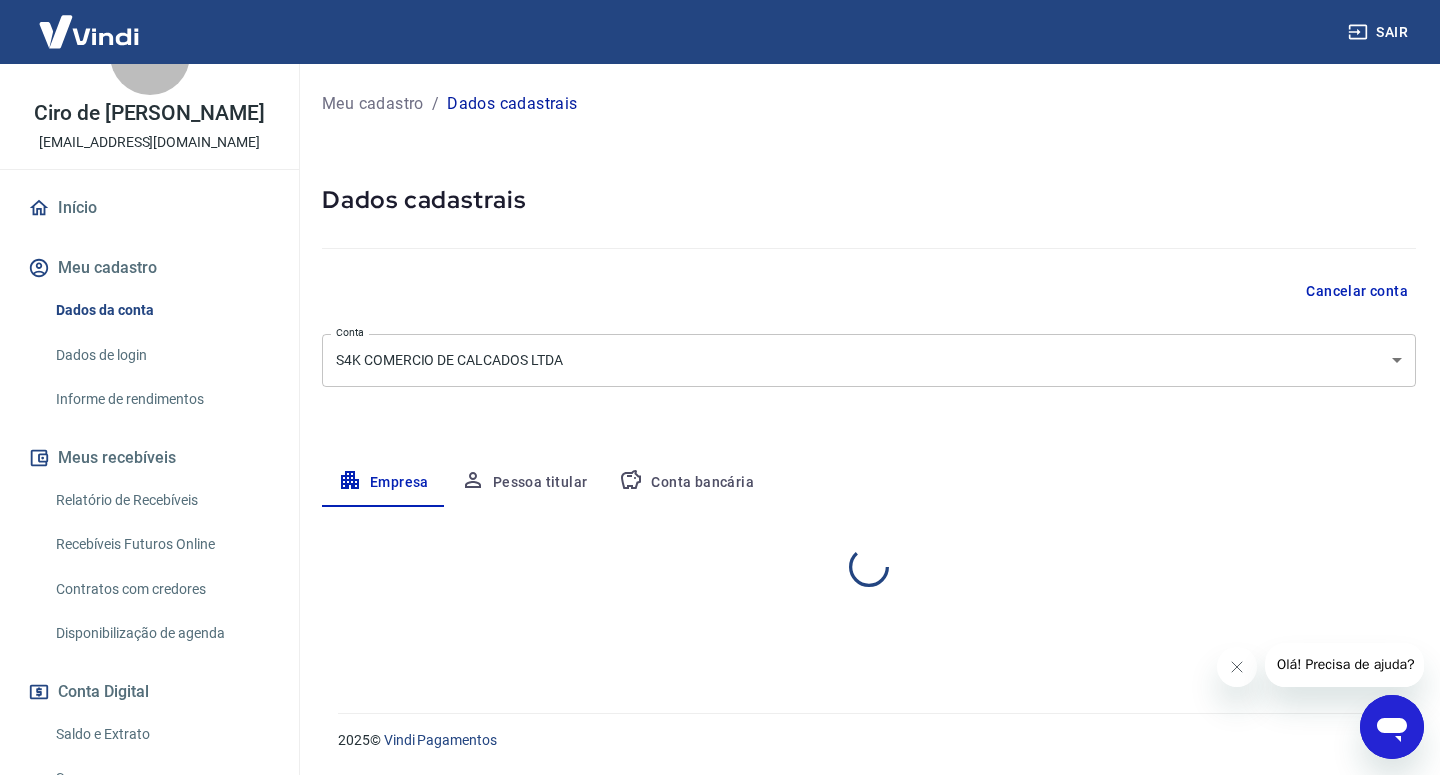 select on "SP" 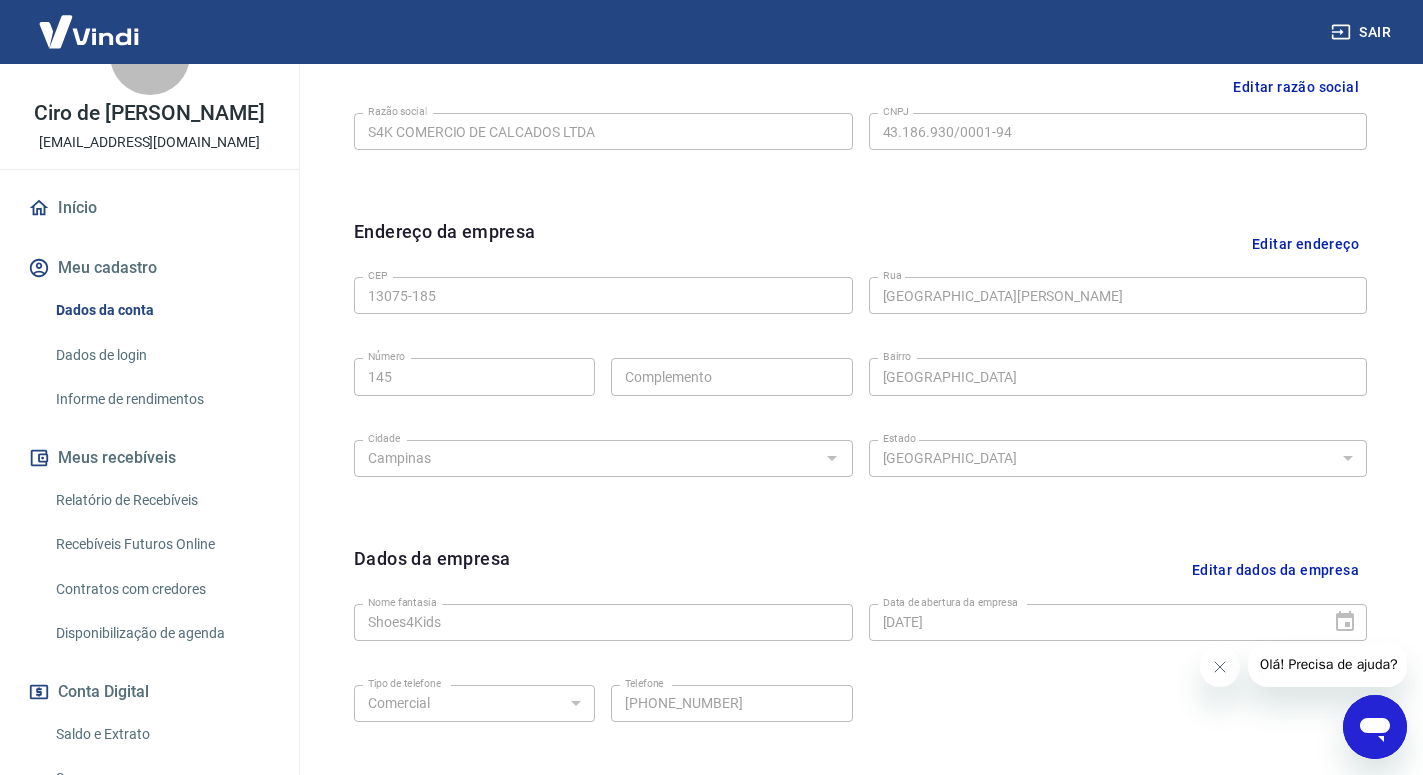 scroll, scrollTop: 667, scrollLeft: 0, axis: vertical 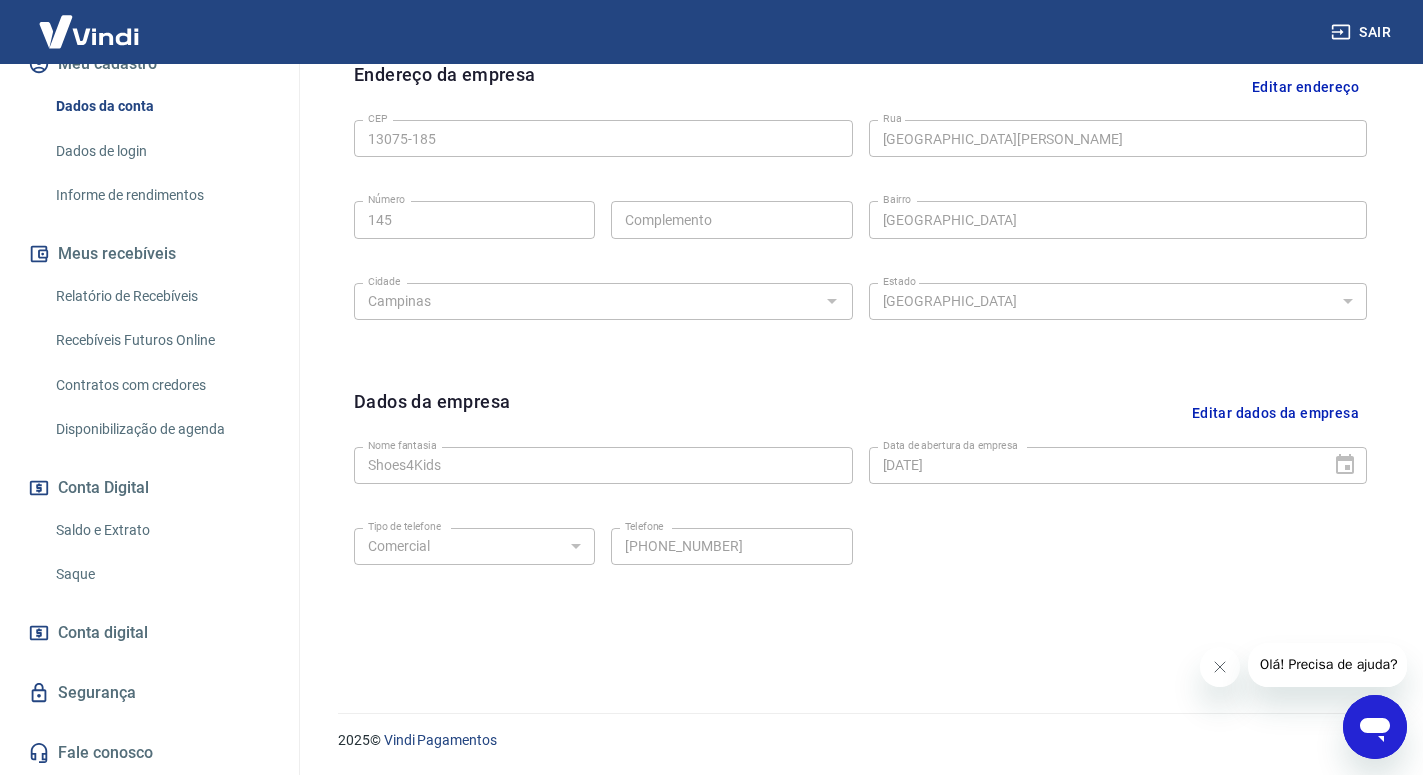 drag, startPoint x: 87, startPoint y: 528, endPoint x: 104, endPoint y: 502, distance: 31.06445 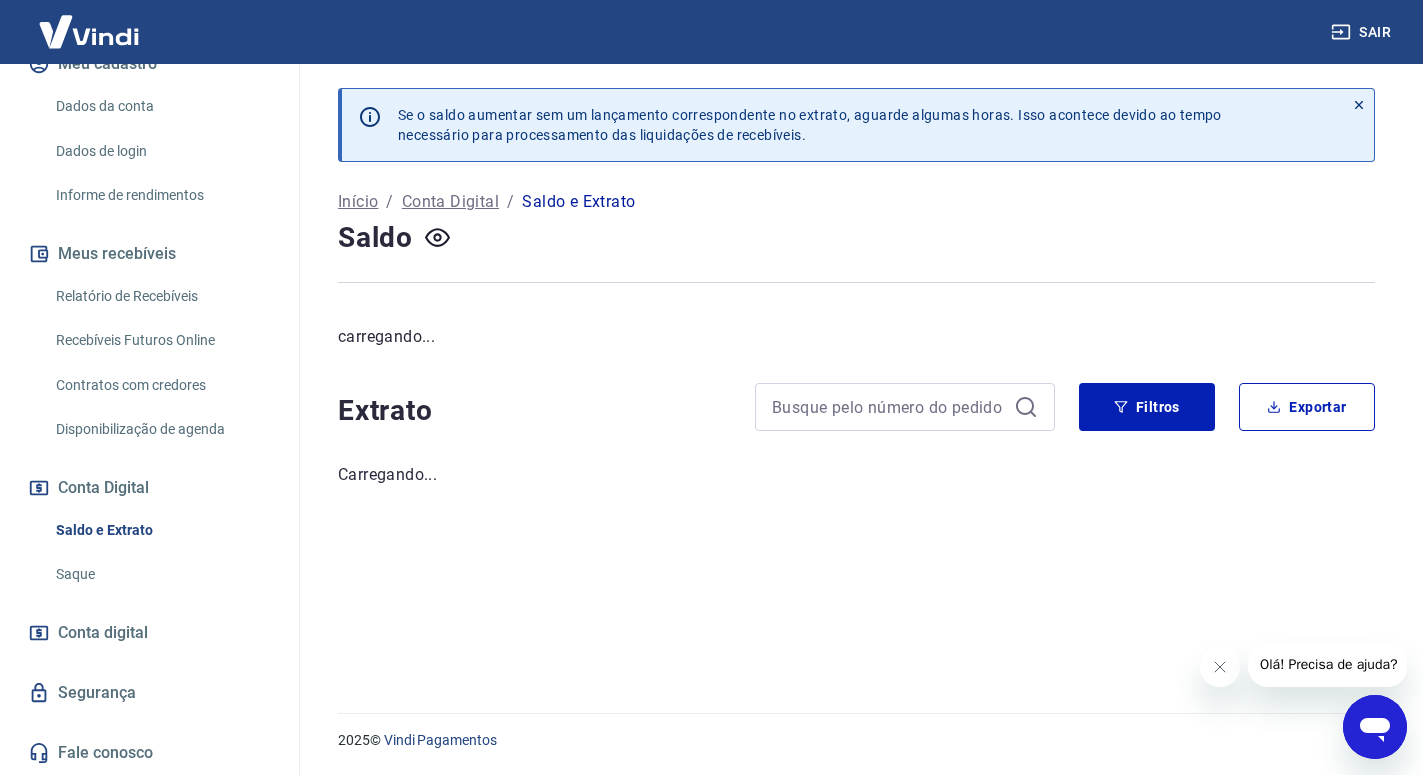 scroll, scrollTop: 0, scrollLeft: 0, axis: both 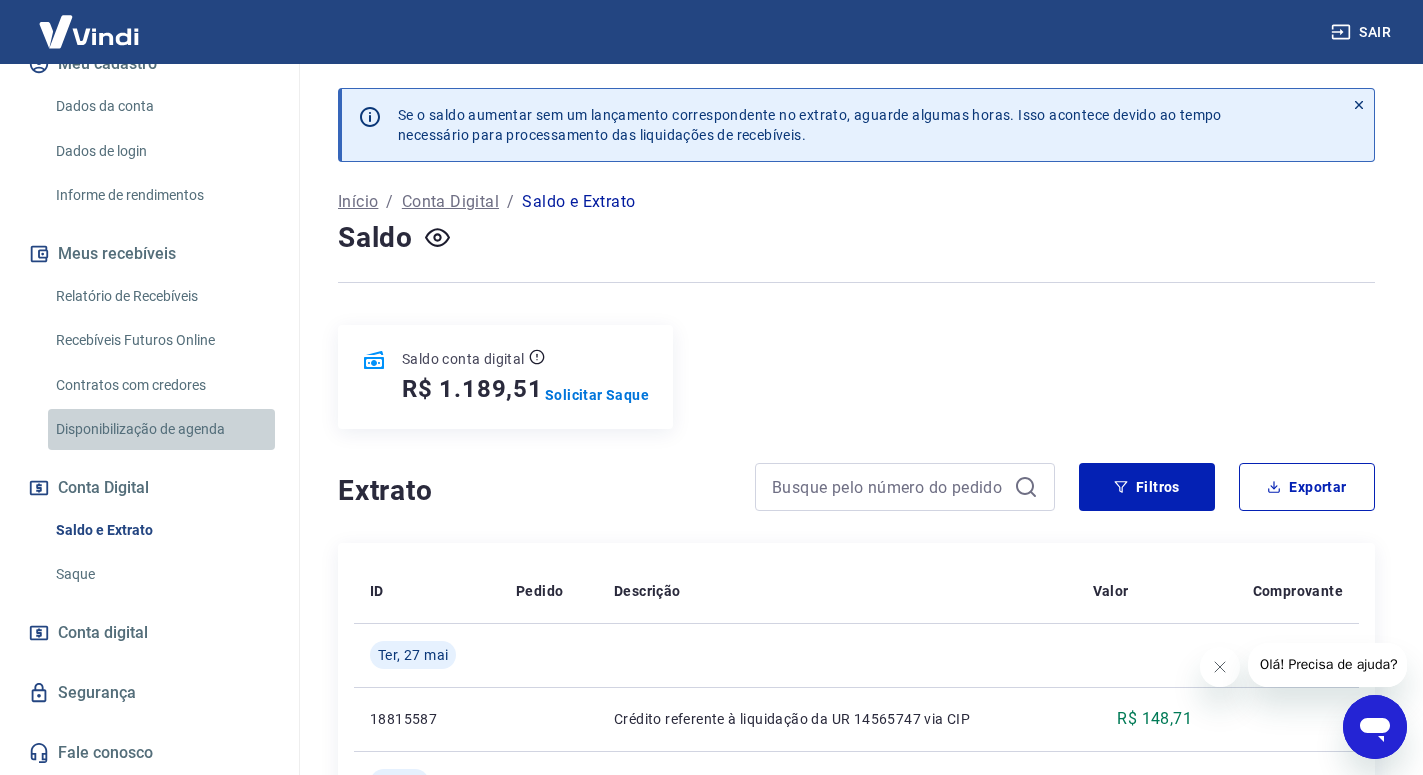 click on "Disponibilização de agenda" at bounding box center [161, 429] 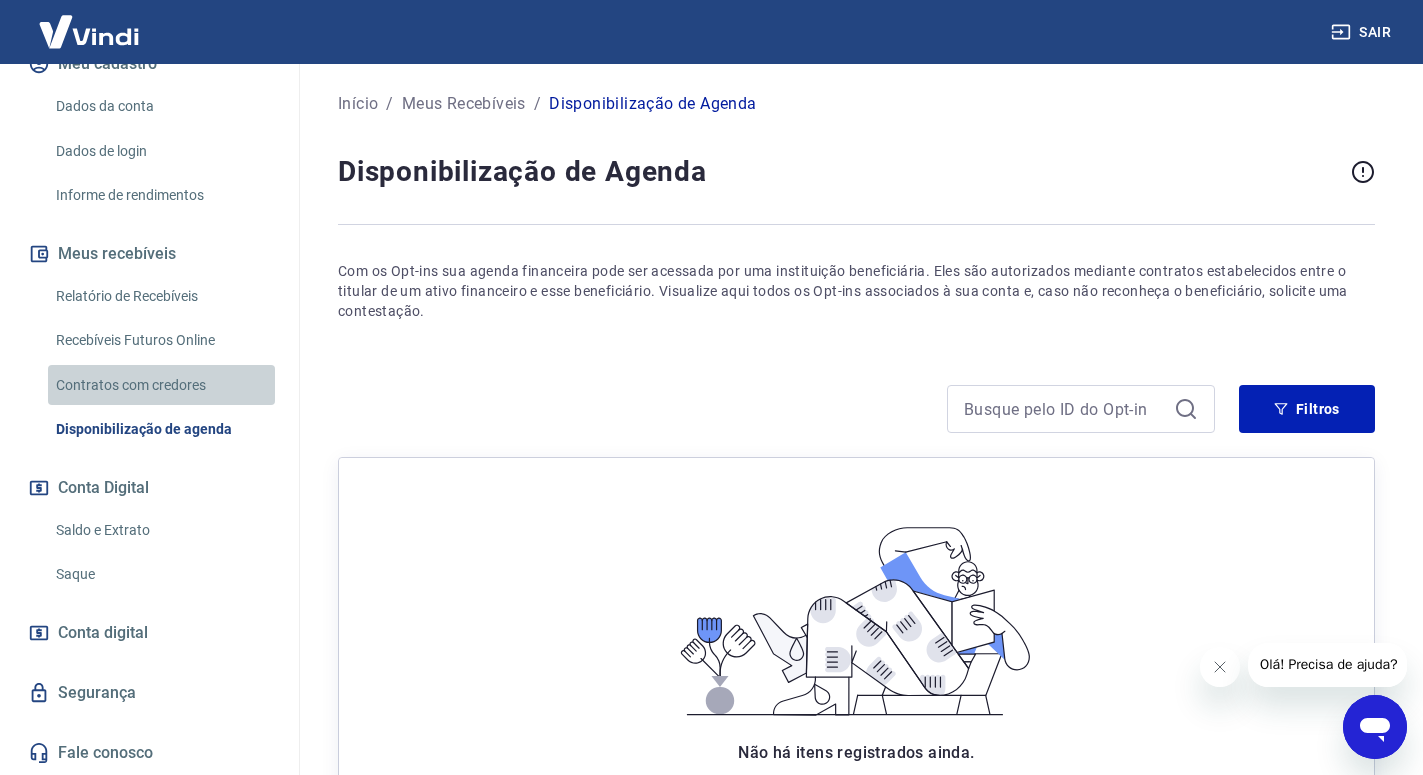 click on "Contratos com credores" at bounding box center [161, 385] 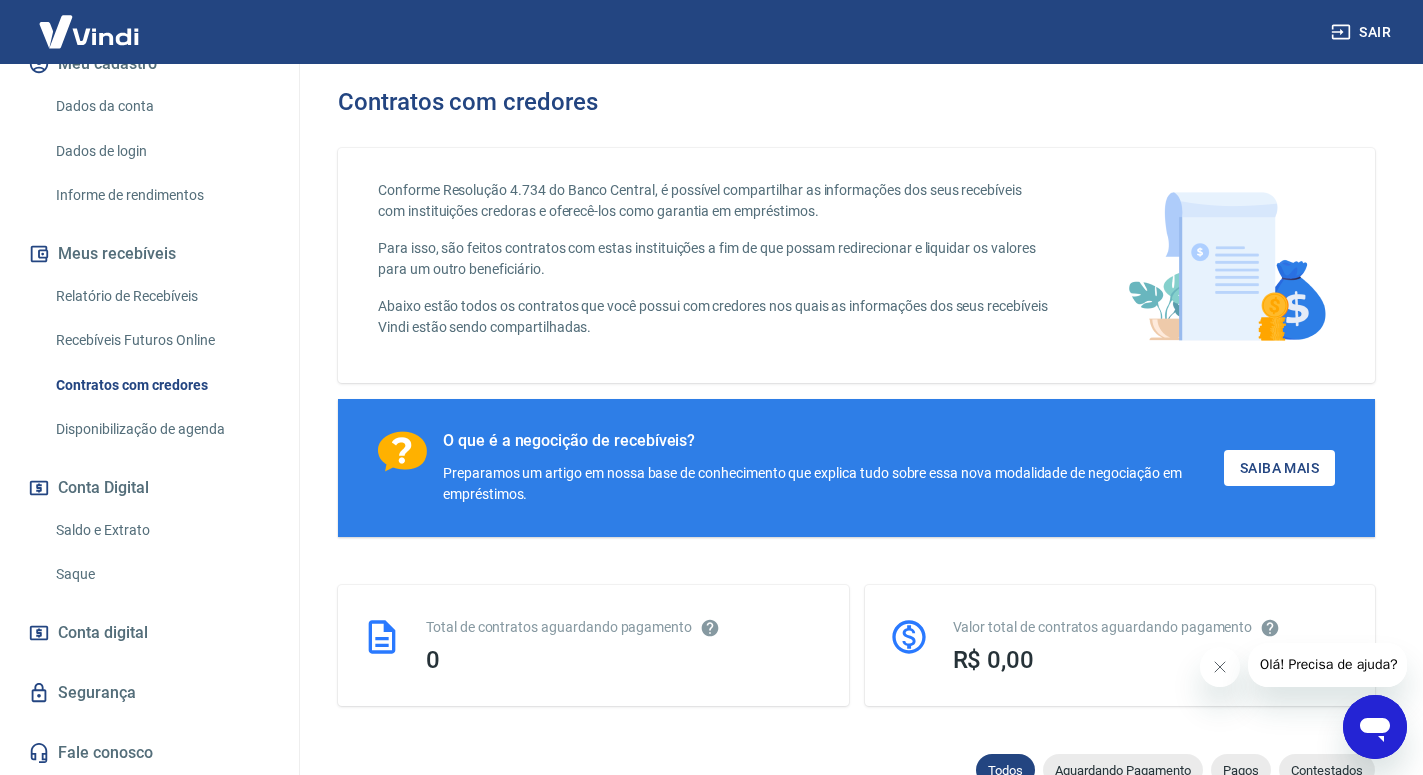 scroll, scrollTop: 0, scrollLeft: 0, axis: both 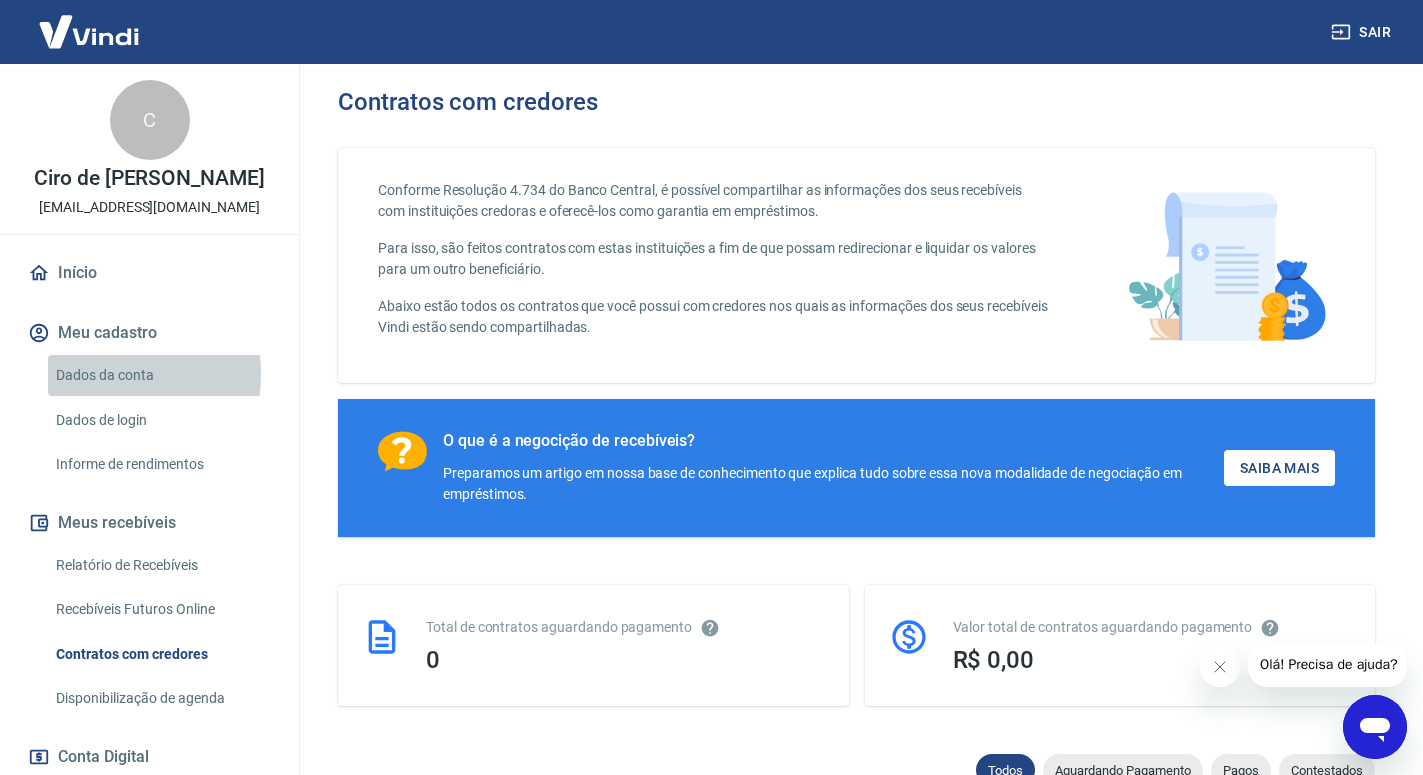 click on "Dados da conta" at bounding box center [161, 375] 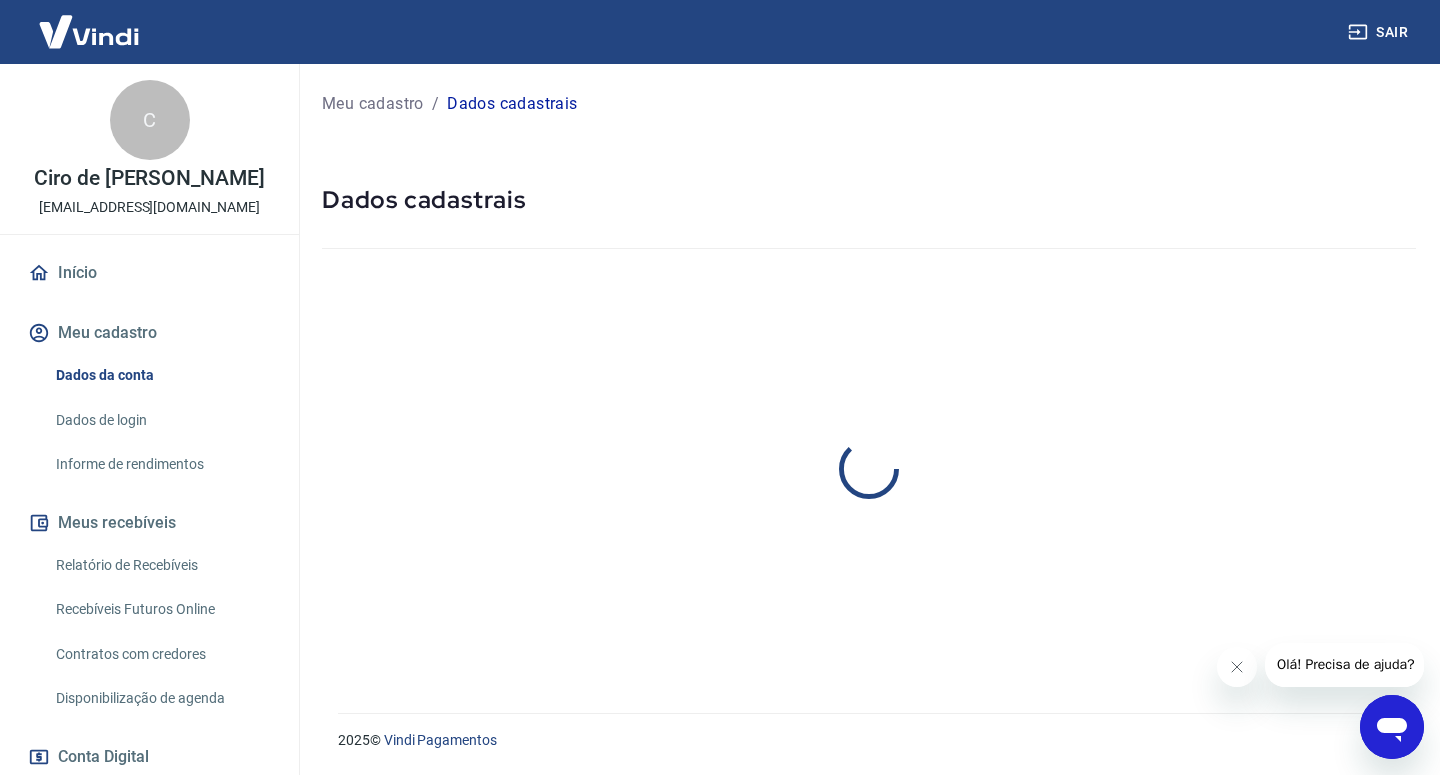 select on "SP" 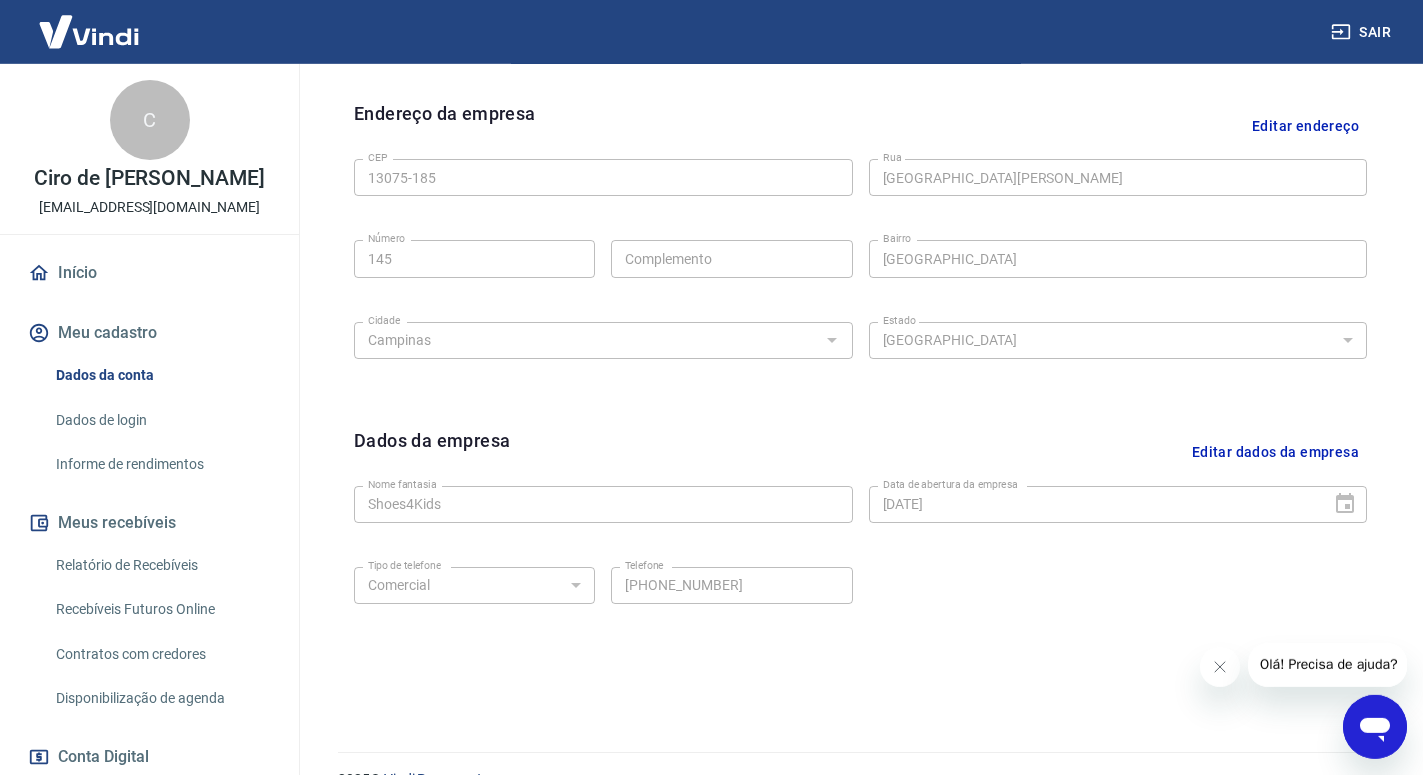 scroll, scrollTop: 667, scrollLeft: 0, axis: vertical 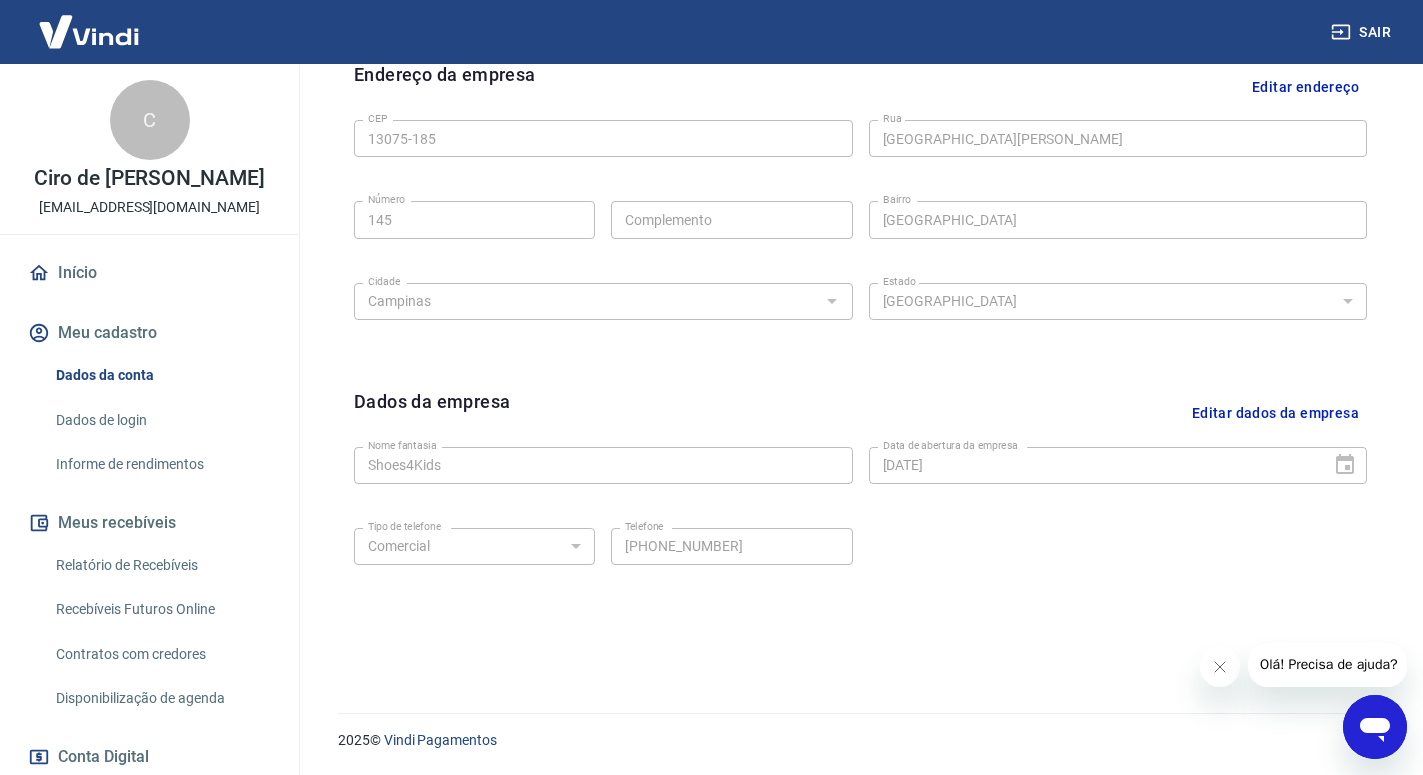 click on "Dados de login" at bounding box center (161, 420) 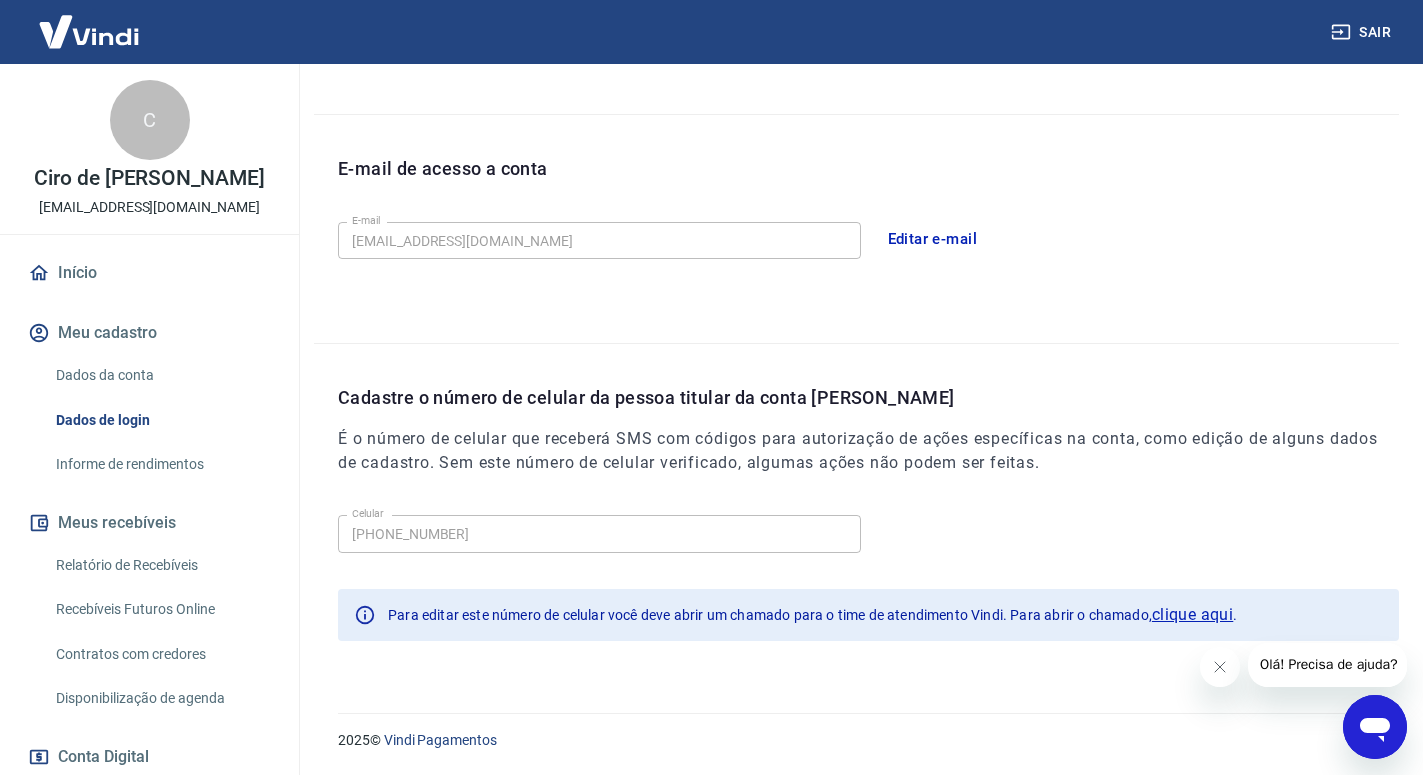 scroll, scrollTop: 489, scrollLeft: 0, axis: vertical 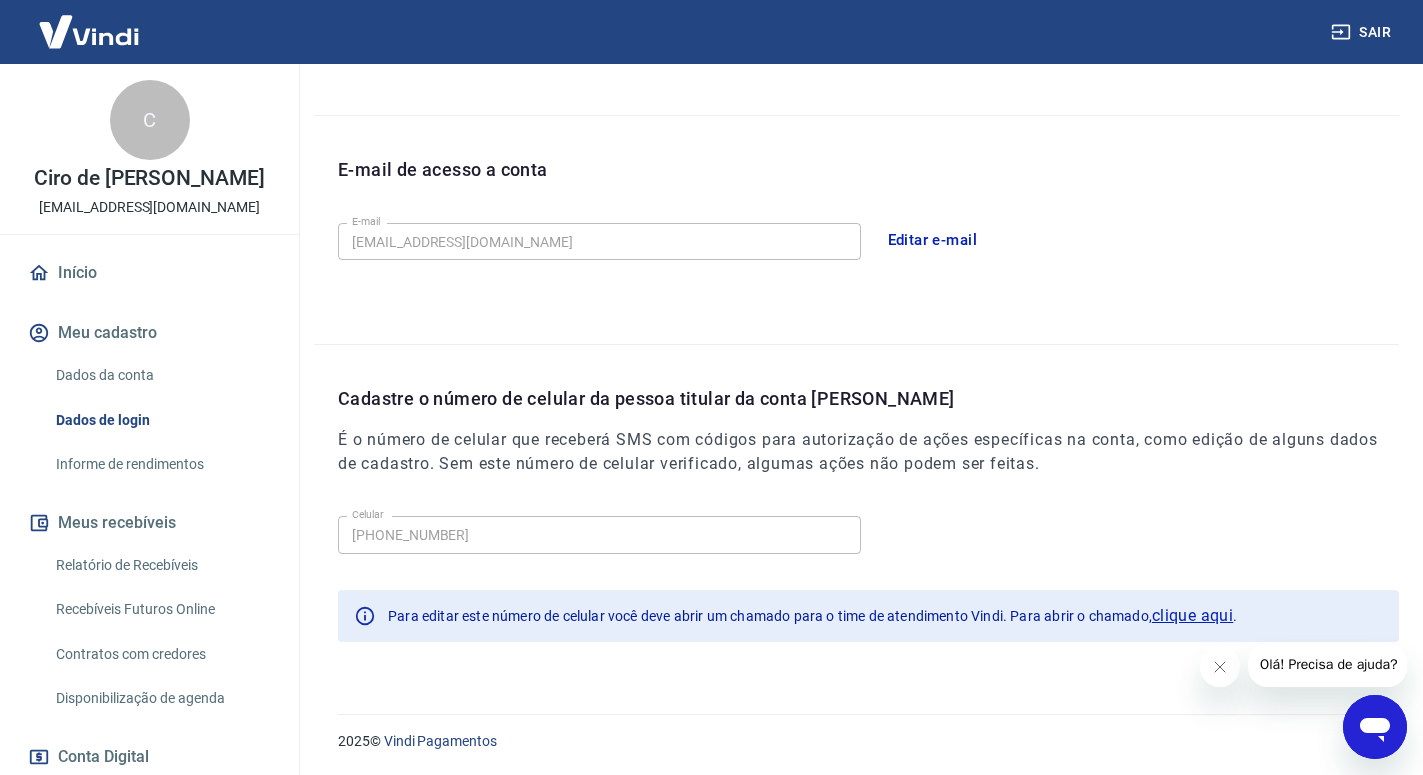 click on "Informe de rendimentos" at bounding box center (161, 464) 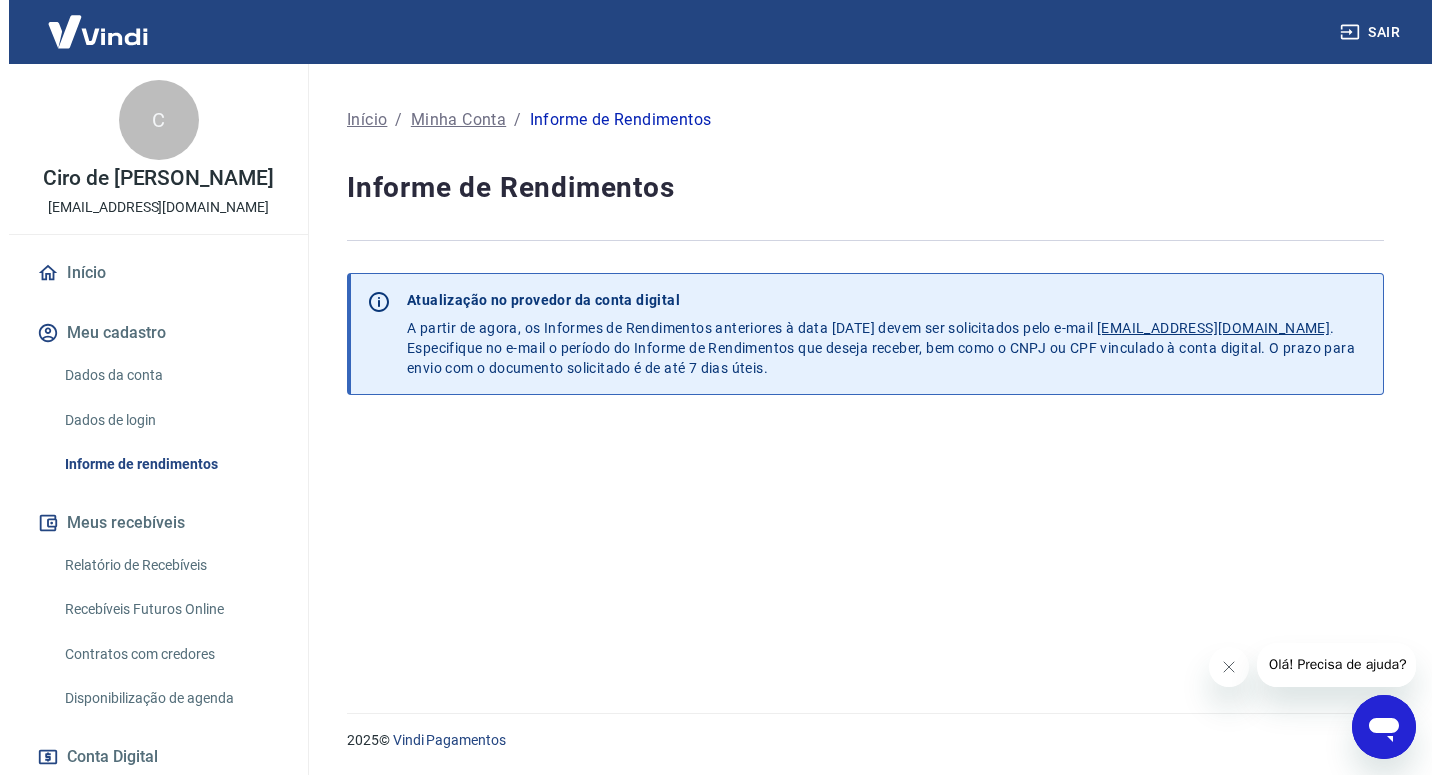 scroll, scrollTop: 0, scrollLeft: 0, axis: both 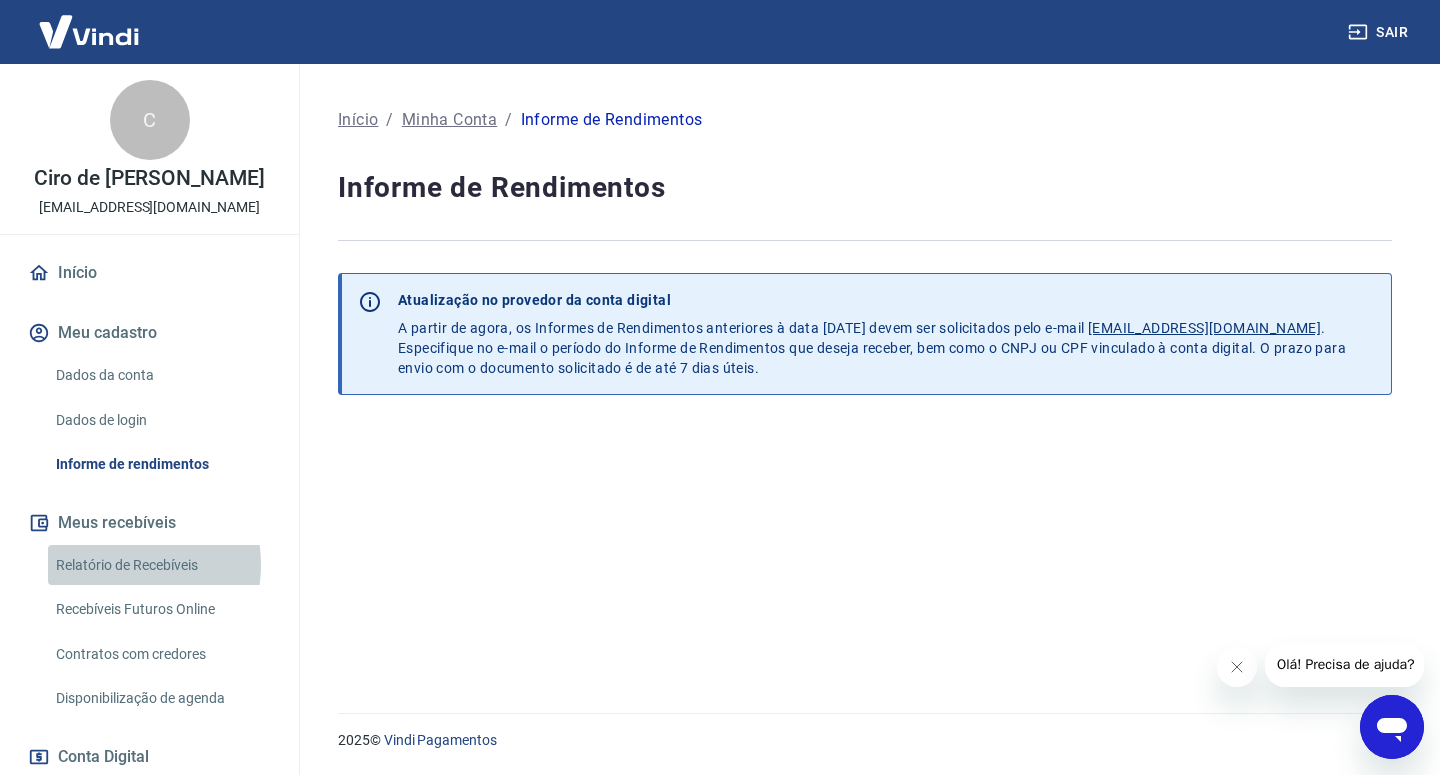click on "Relatório de Recebíveis" at bounding box center [161, 565] 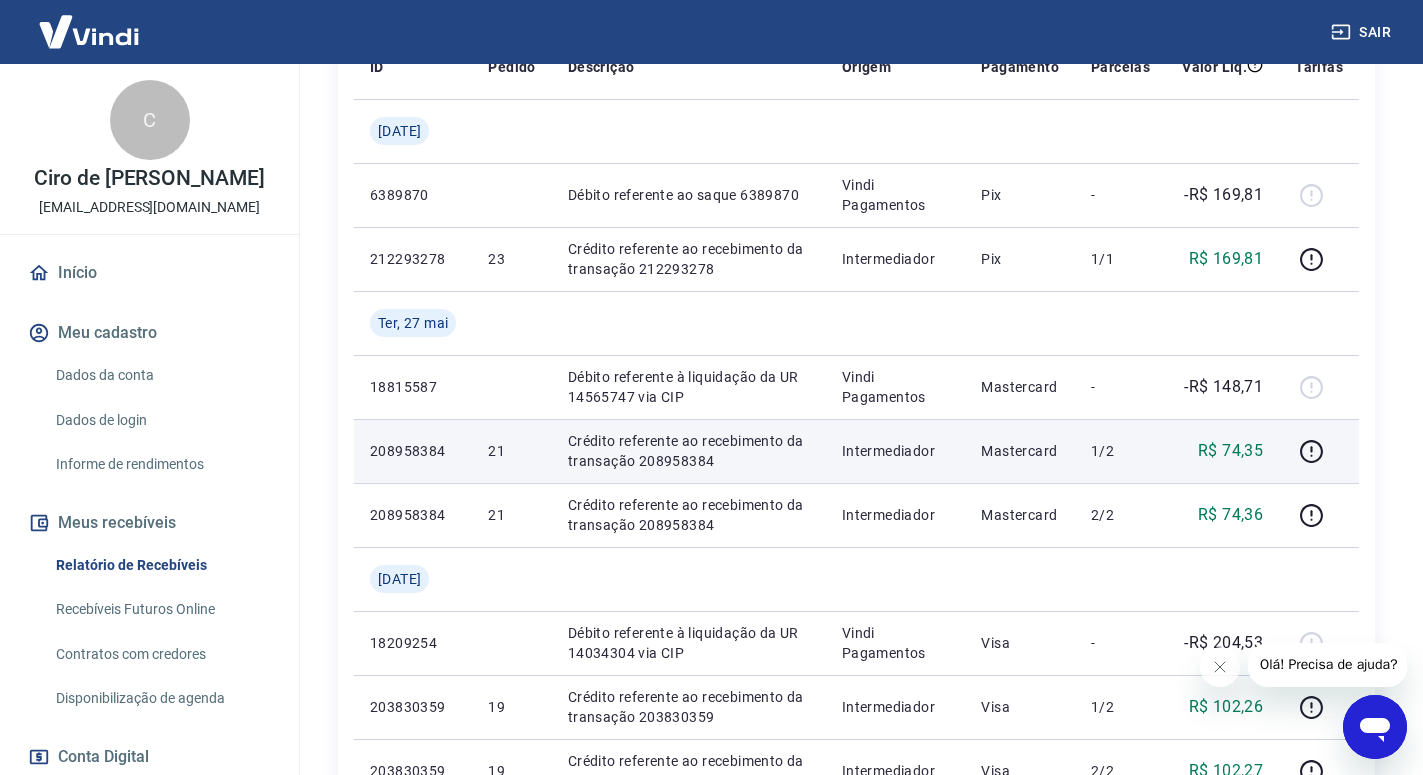 scroll, scrollTop: 0, scrollLeft: 0, axis: both 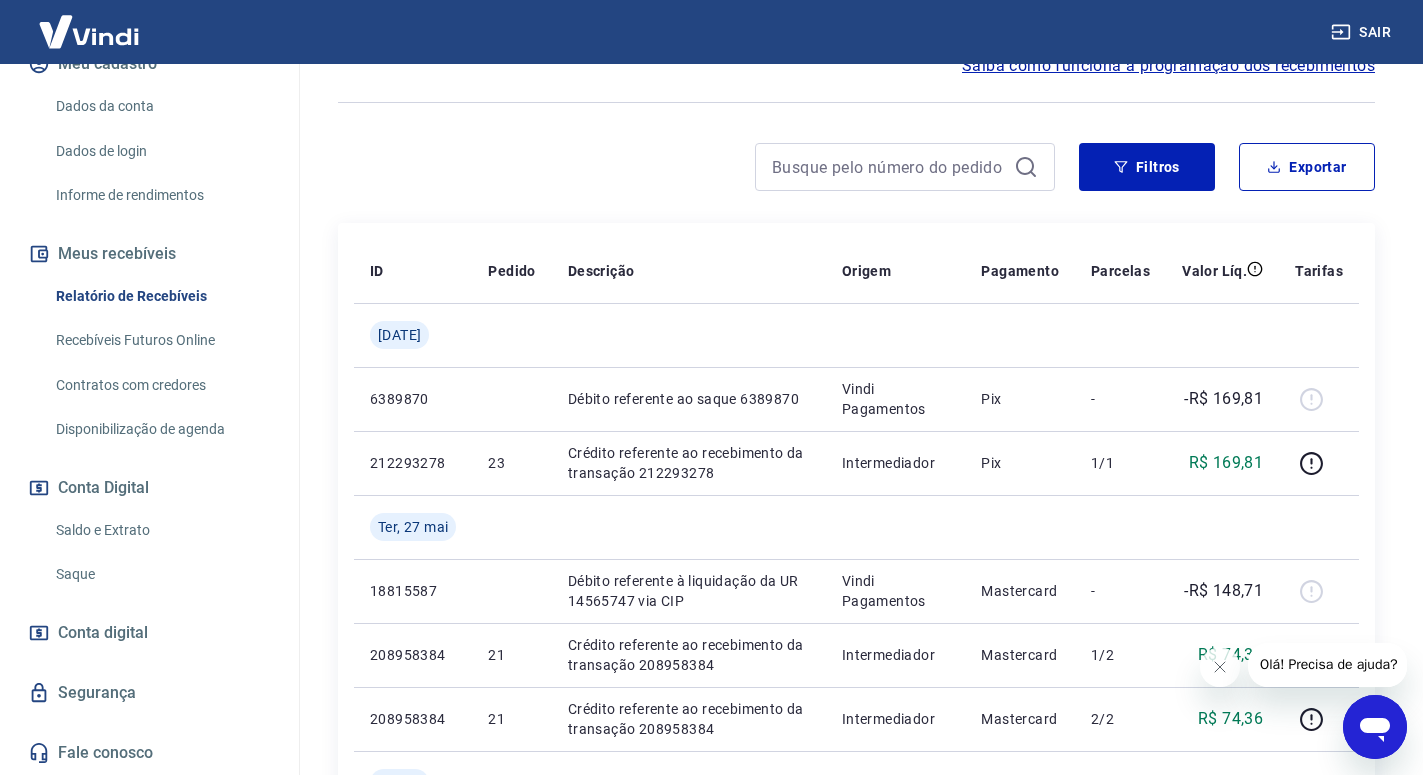 click on "Conta digital" at bounding box center (103, 633) 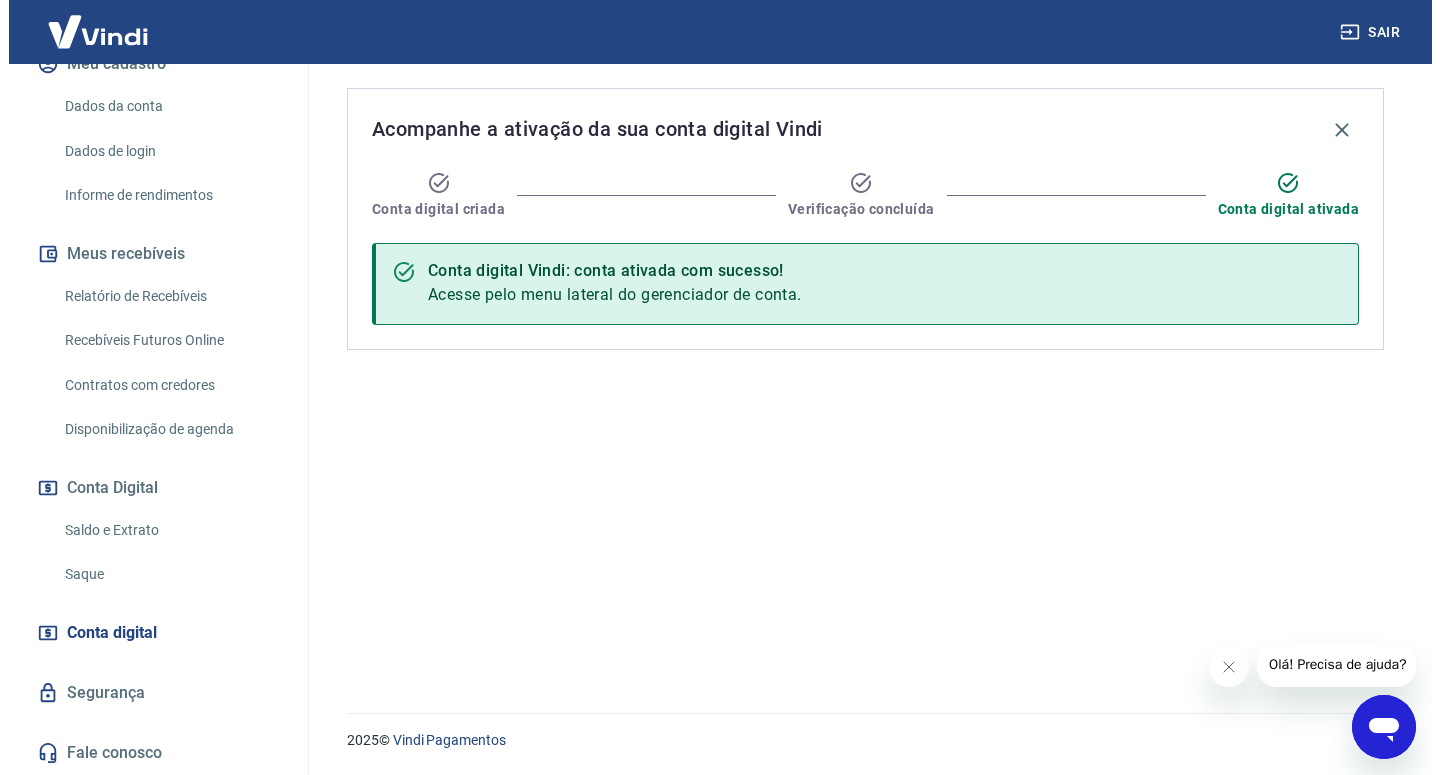 scroll, scrollTop: 0, scrollLeft: 0, axis: both 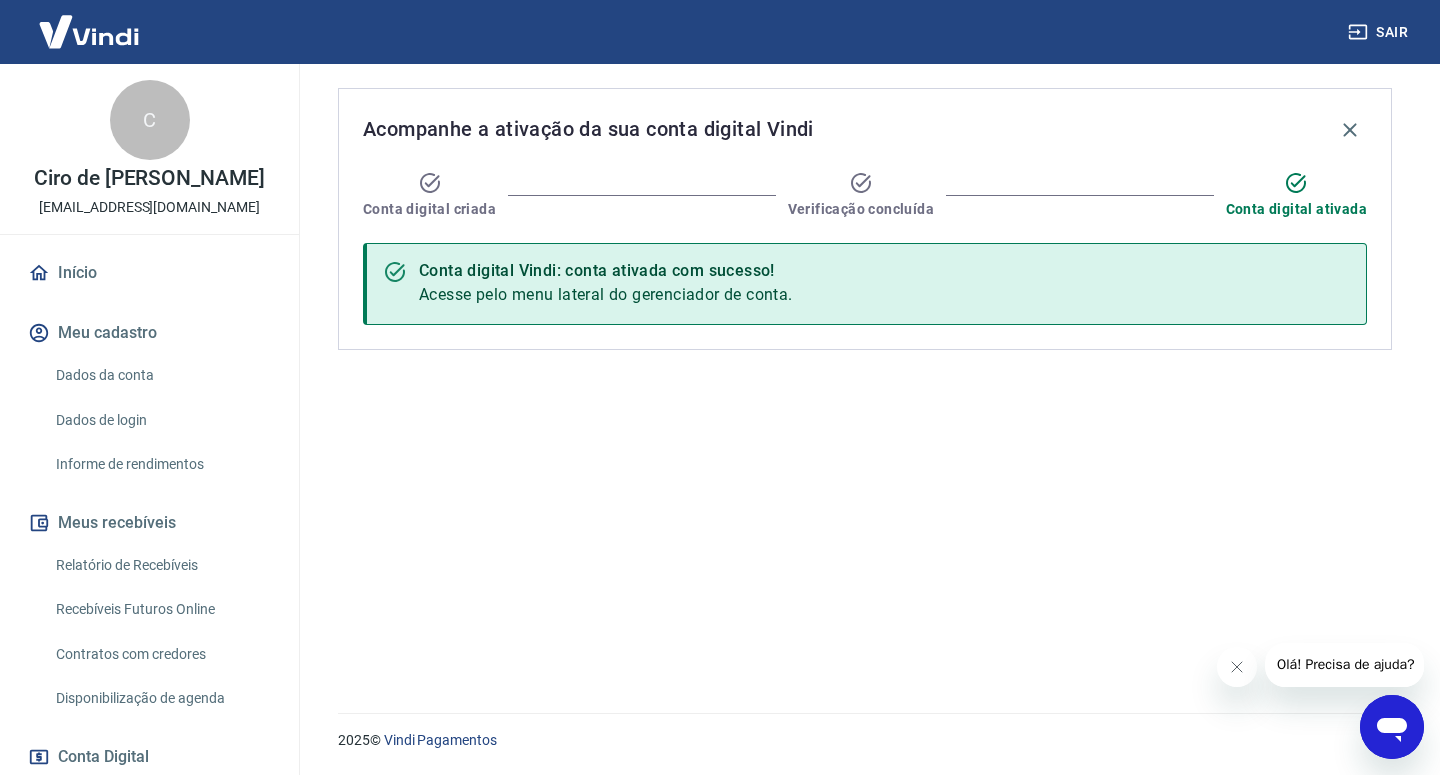 click on "Início" at bounding box center [149, 273] 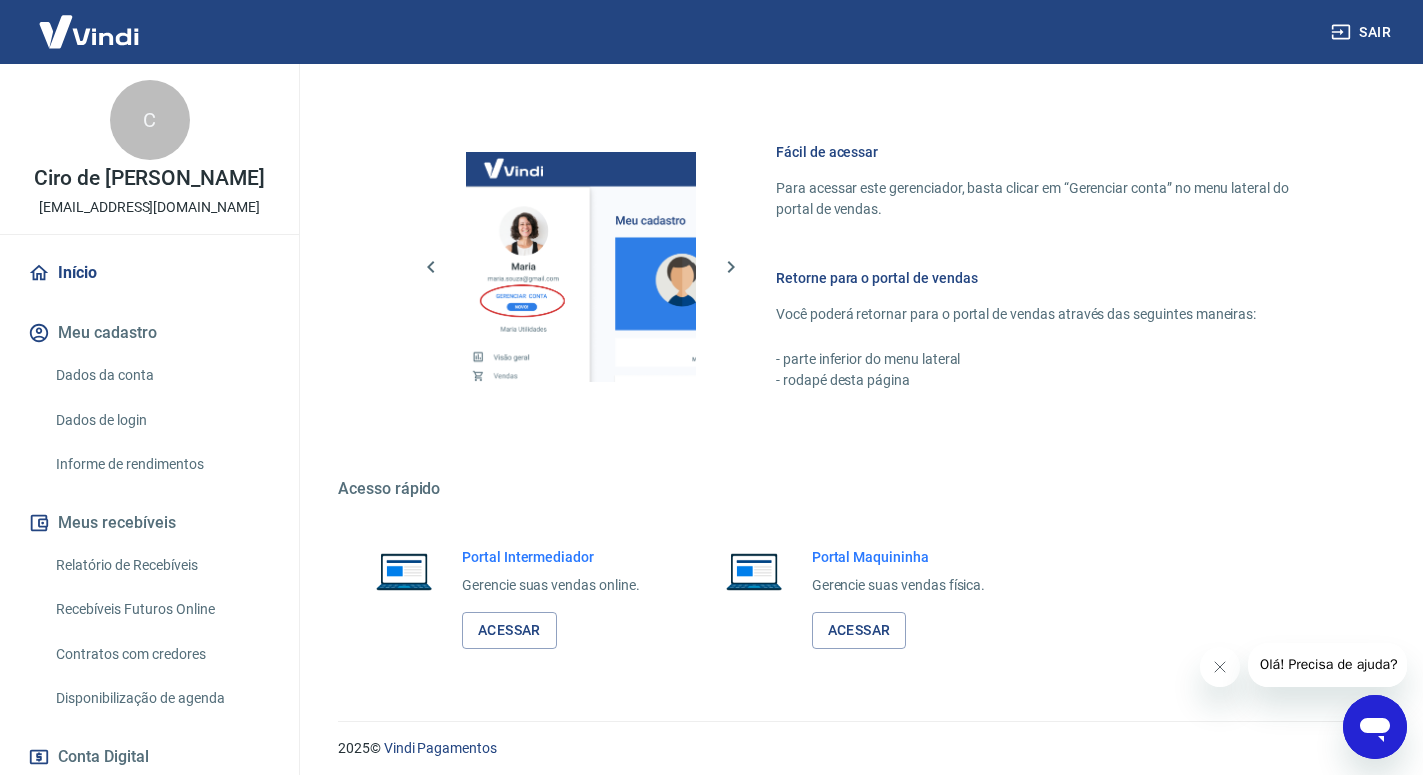 scroll, scrollTop: 824, scrollLeft: 0, axis: vertical 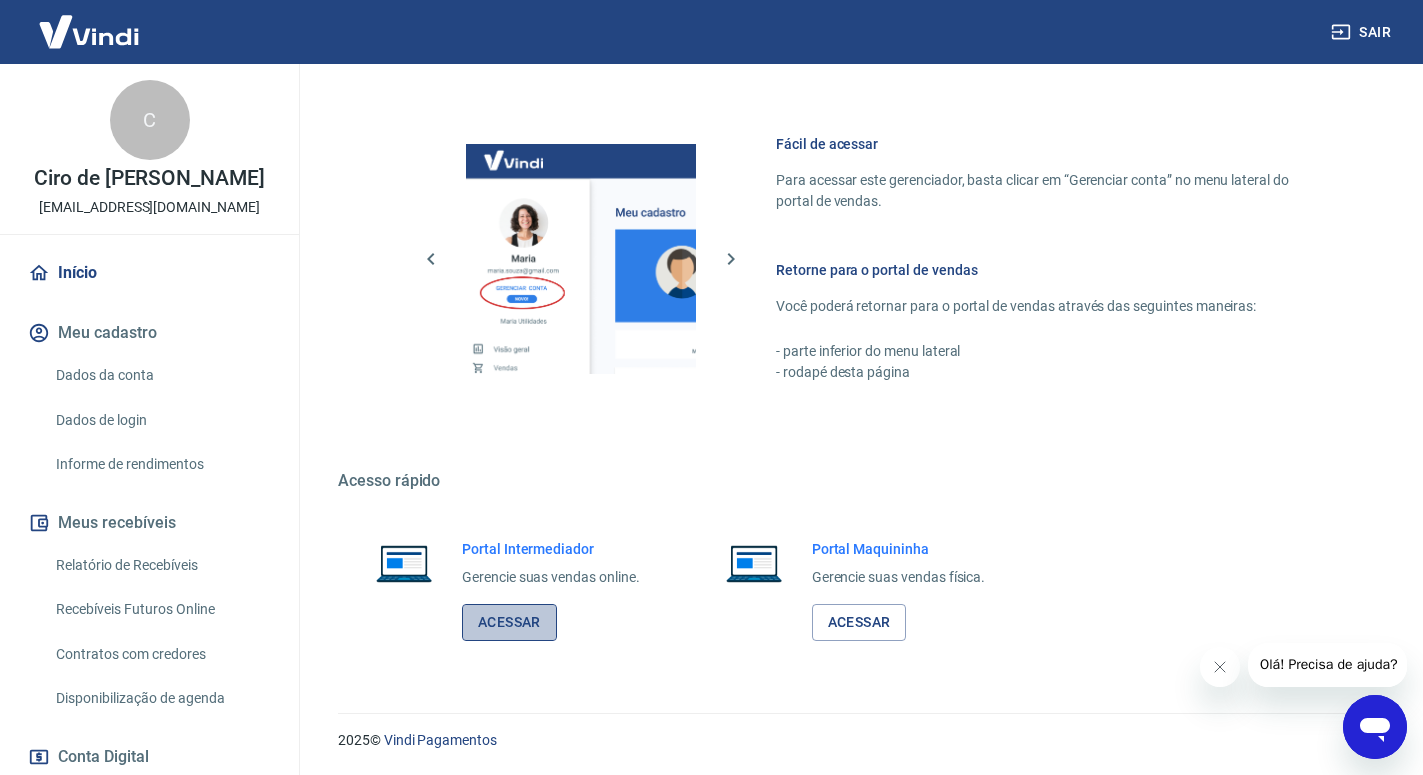 click on "Acessar" at bounding box center [509, 622] 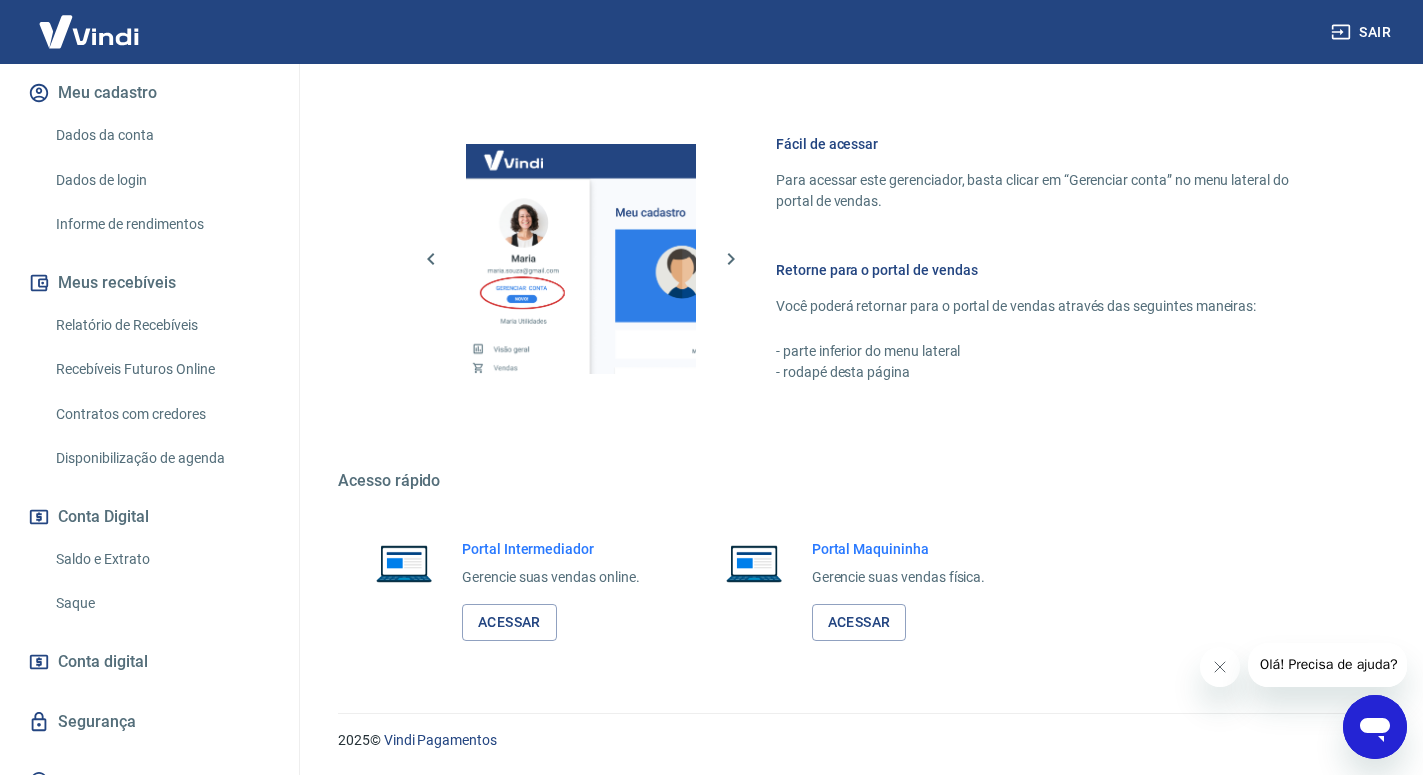 scroll, scrollTop: 269, scrollLeft: 0, axis: vertical 